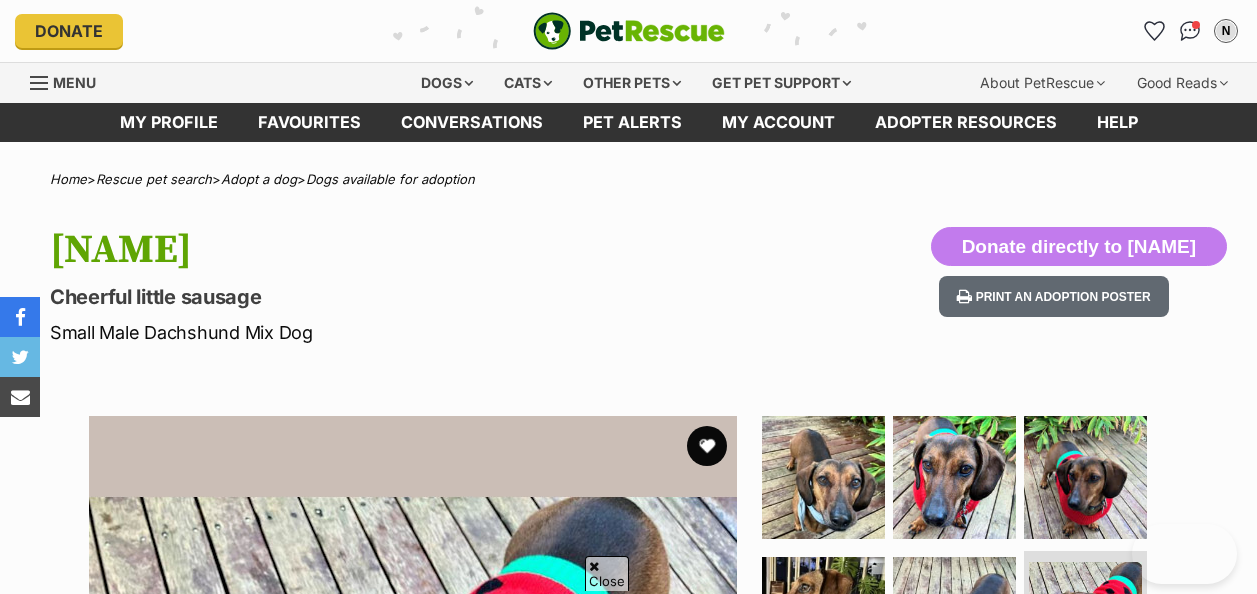 scroll, scrollTop: 500, scrollLeft: 0, axis: vertical 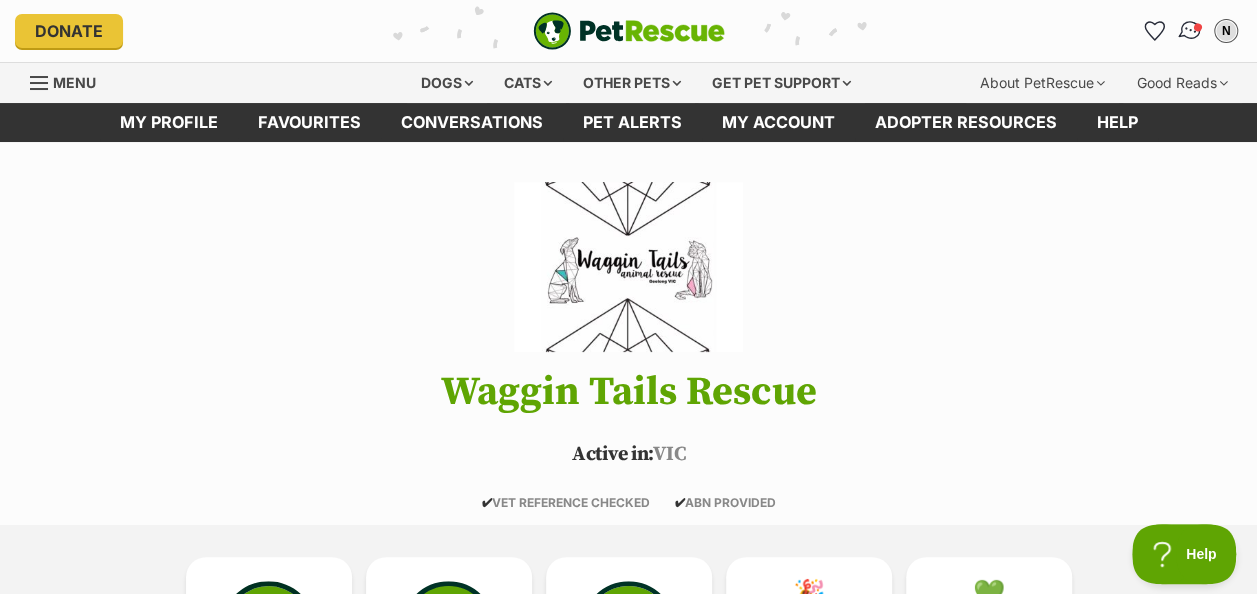 click at bounding box center [1190, 31] 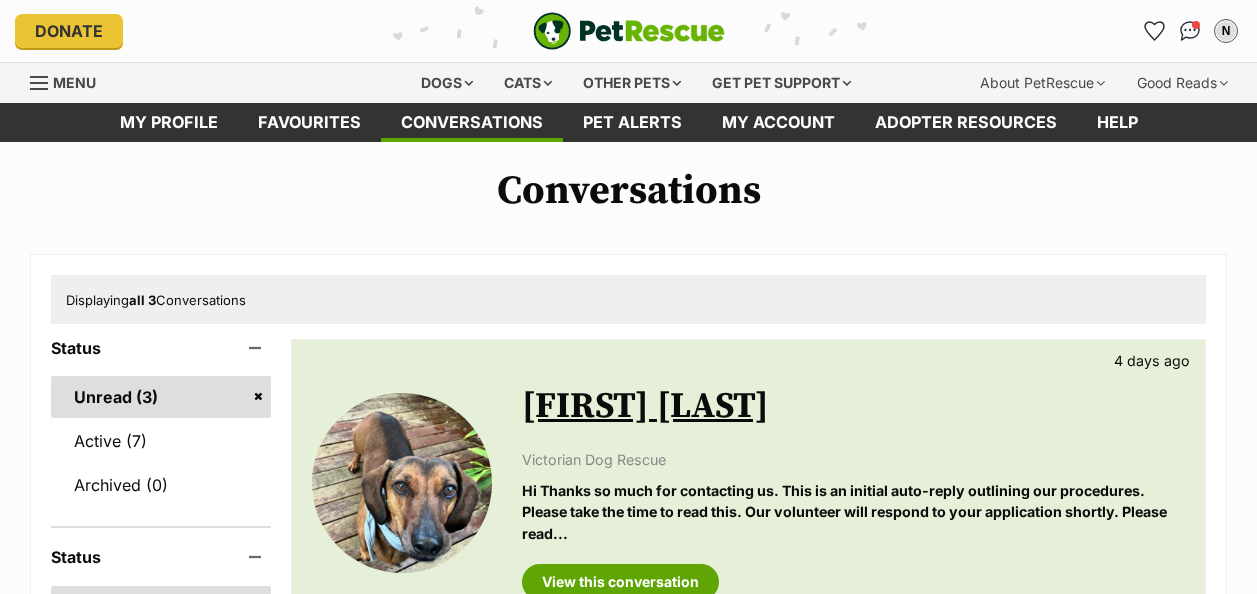 scroll, scrollTop: 0, scrollLeft: 0, axis: both 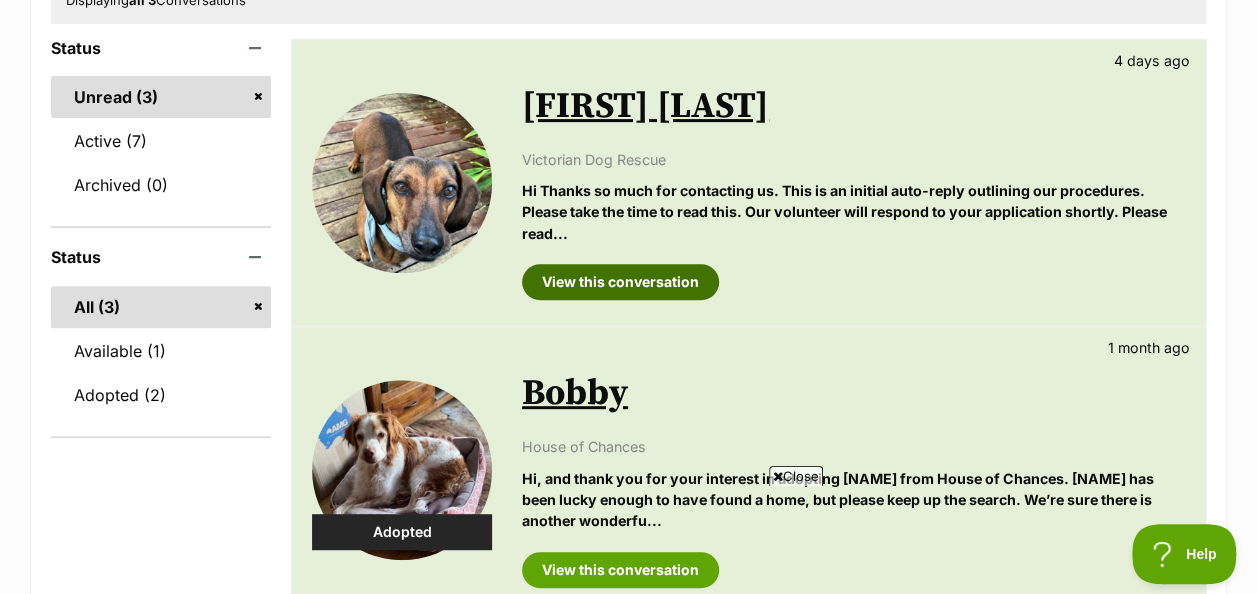 click on "View this conversation" at bounding box center [620, 282] 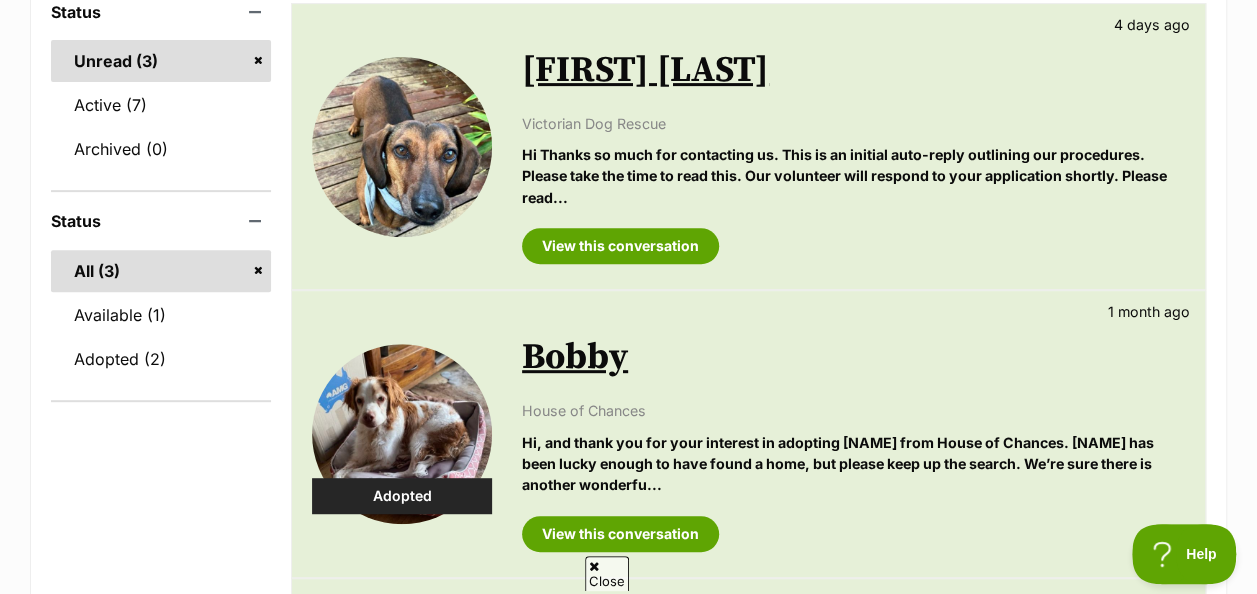 scroll, scrollTop: 200, scrollLeft: 0, axis: vertical 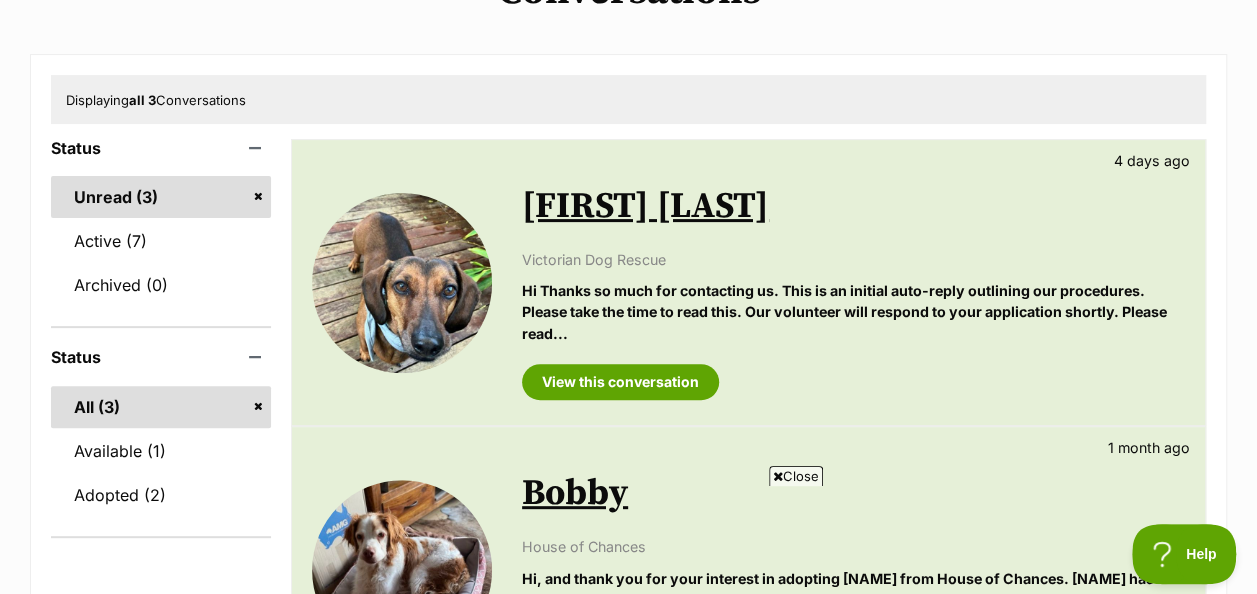 click on "Unread (3)" at bounding box center [161, 197] 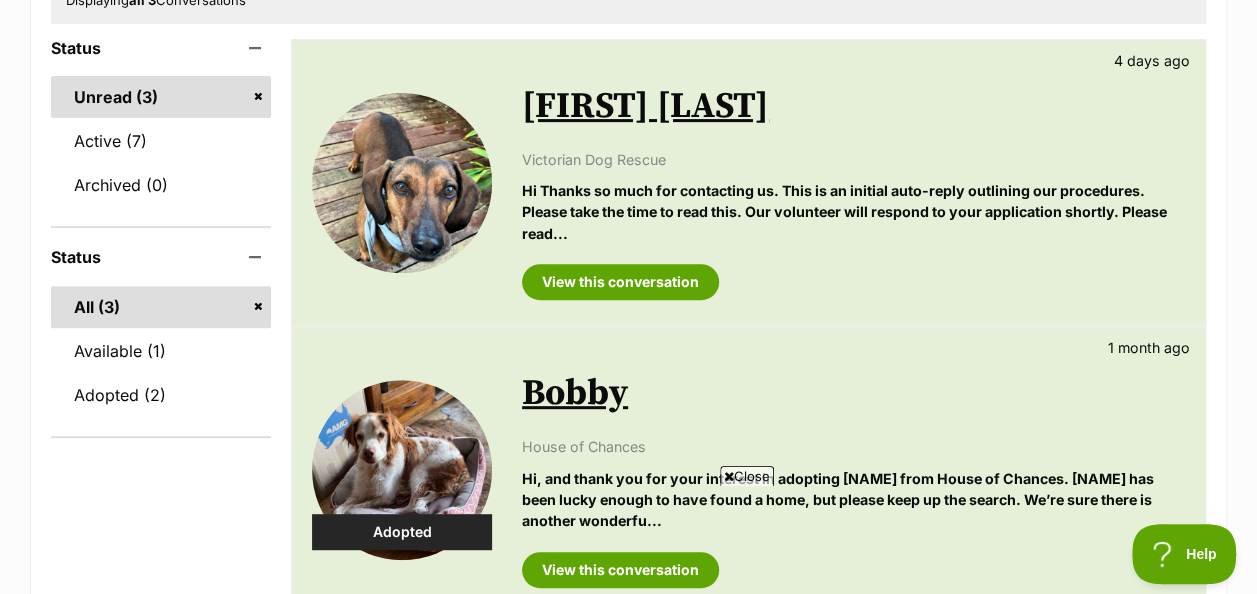 scroll, scrollTop: 0, scrollLeft: 0, axis: both 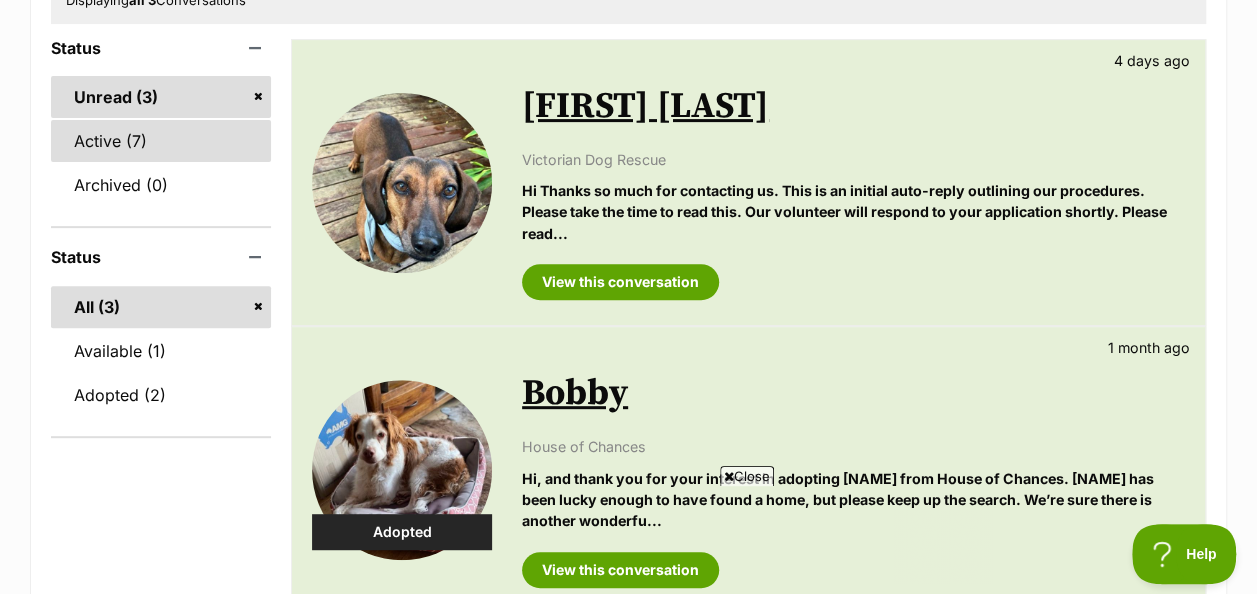 click on "Active (7)" at bounding box center [161, 141] 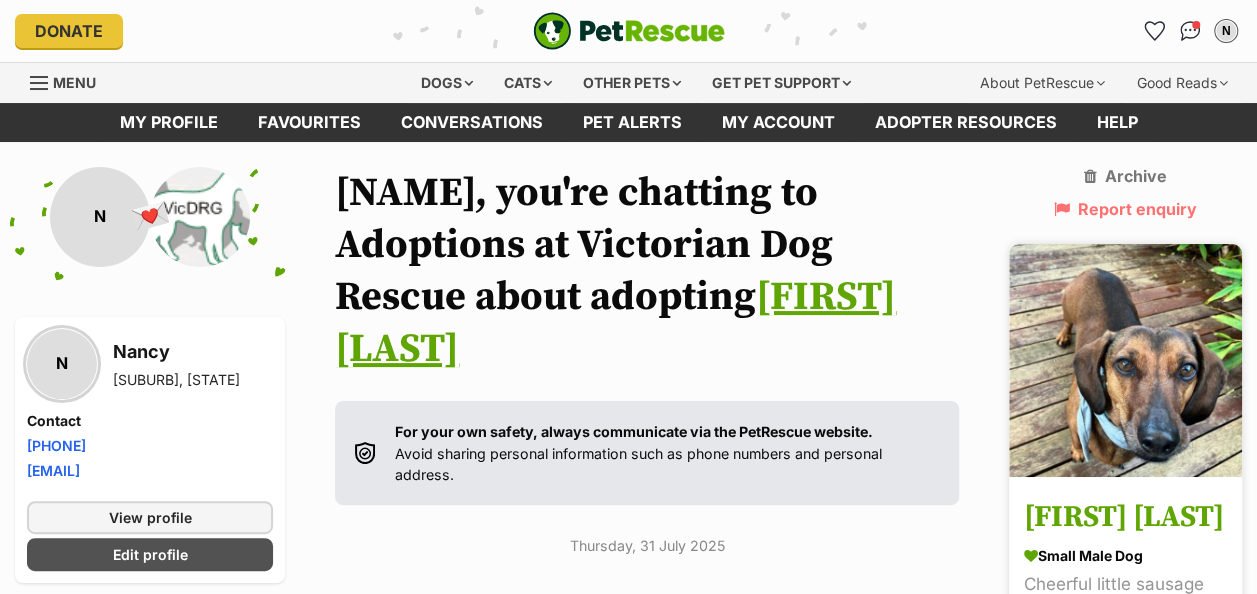 scroll, scrollTop: 500, scrollLeft: 0, axis: vertical 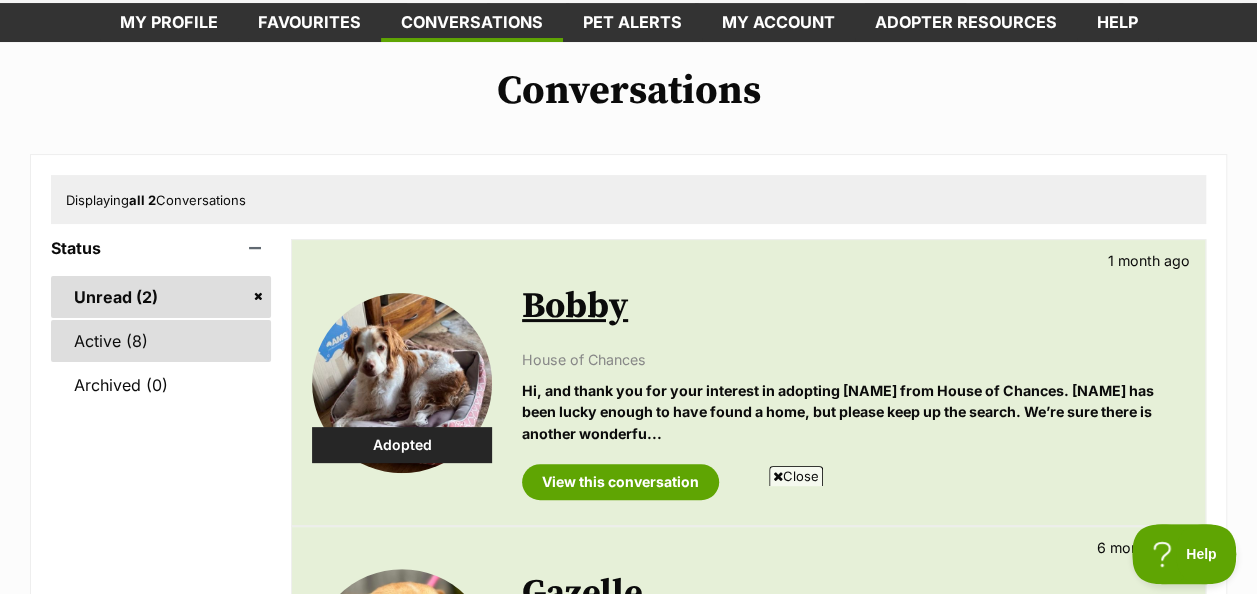 click on "Active (8)" at bounding box center (161, 341) 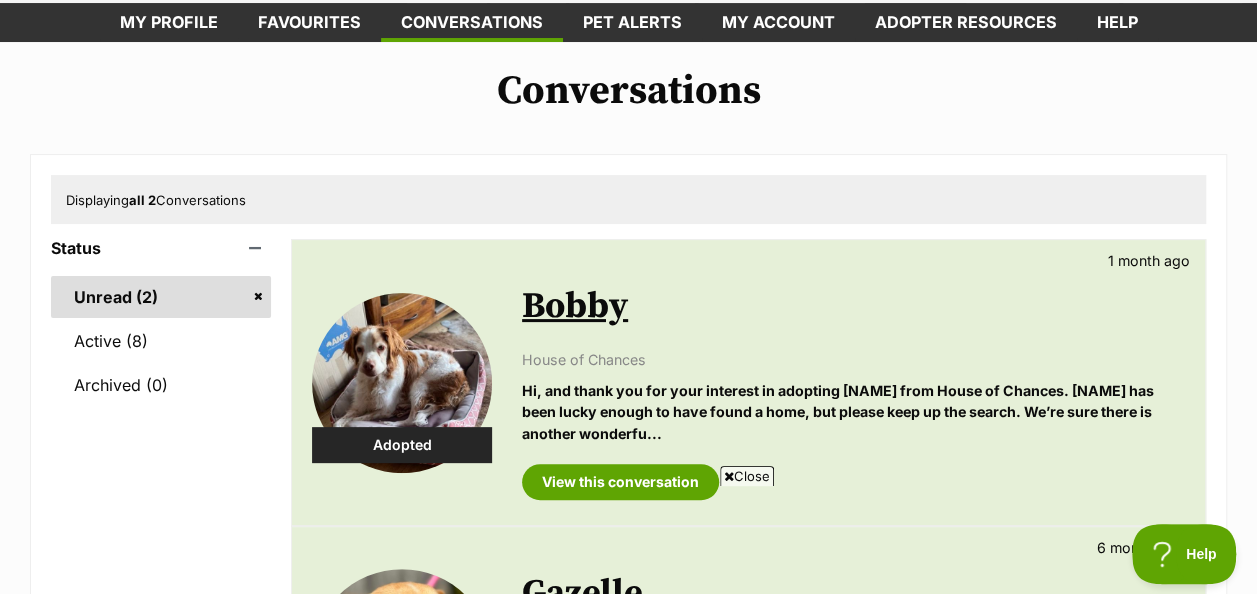 scroll, scrollTop: 0, scrollLeft: 0, axis: both 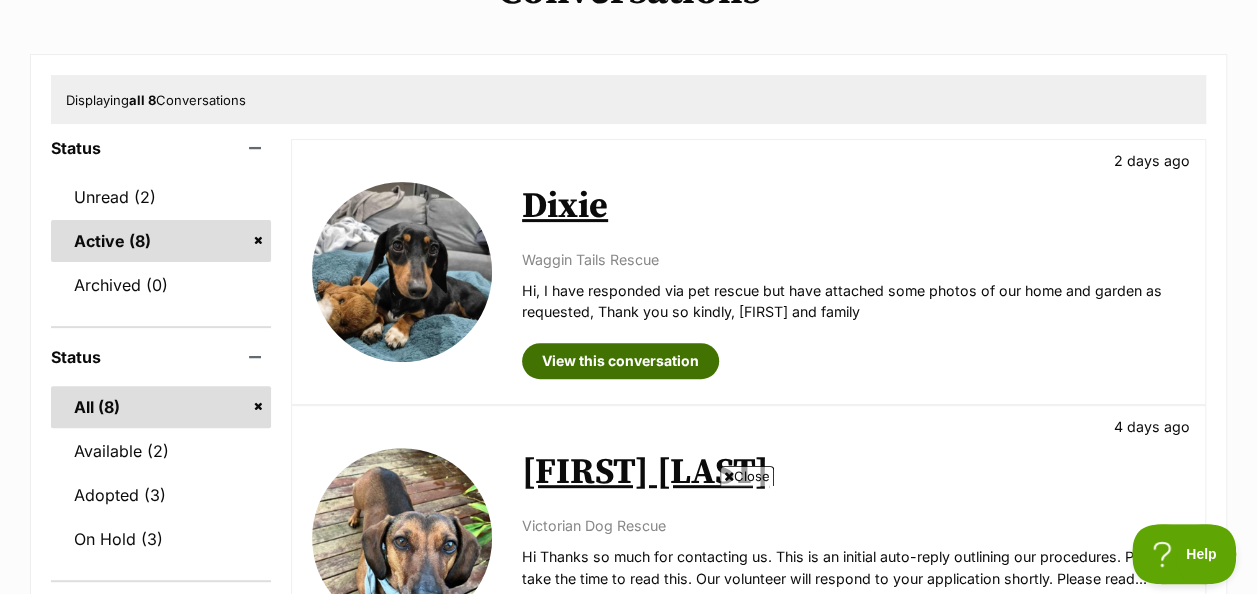 click on "View this conversation" at bounding box center [620, 361] 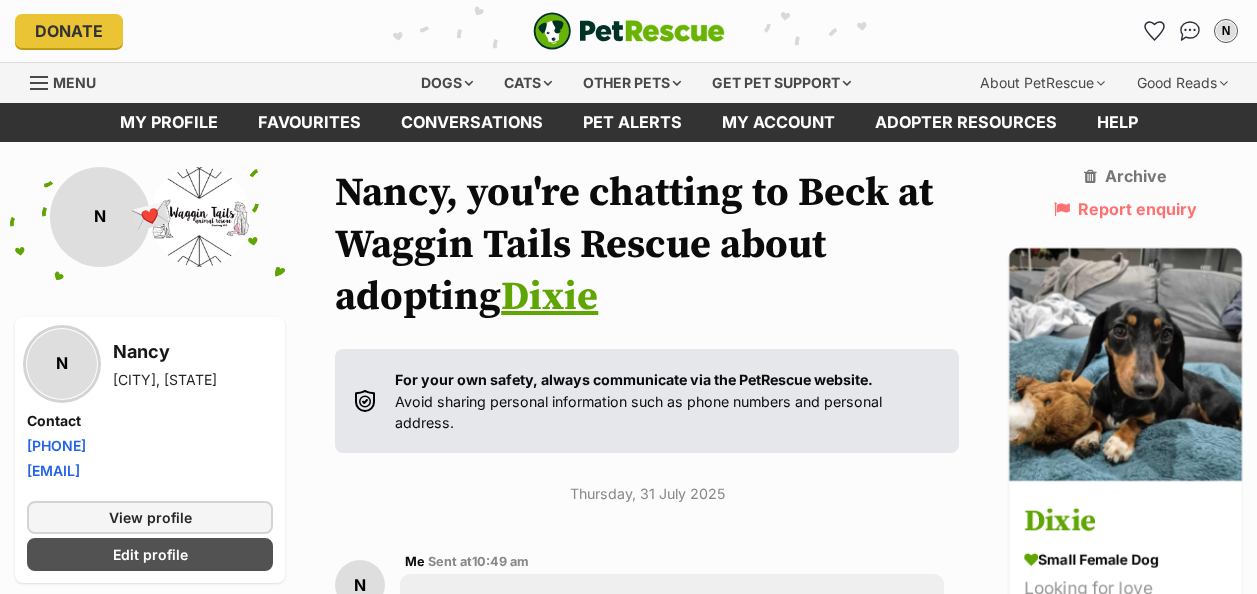 scroll, scrollTop: 0, scrollLeft: 0, axis: both 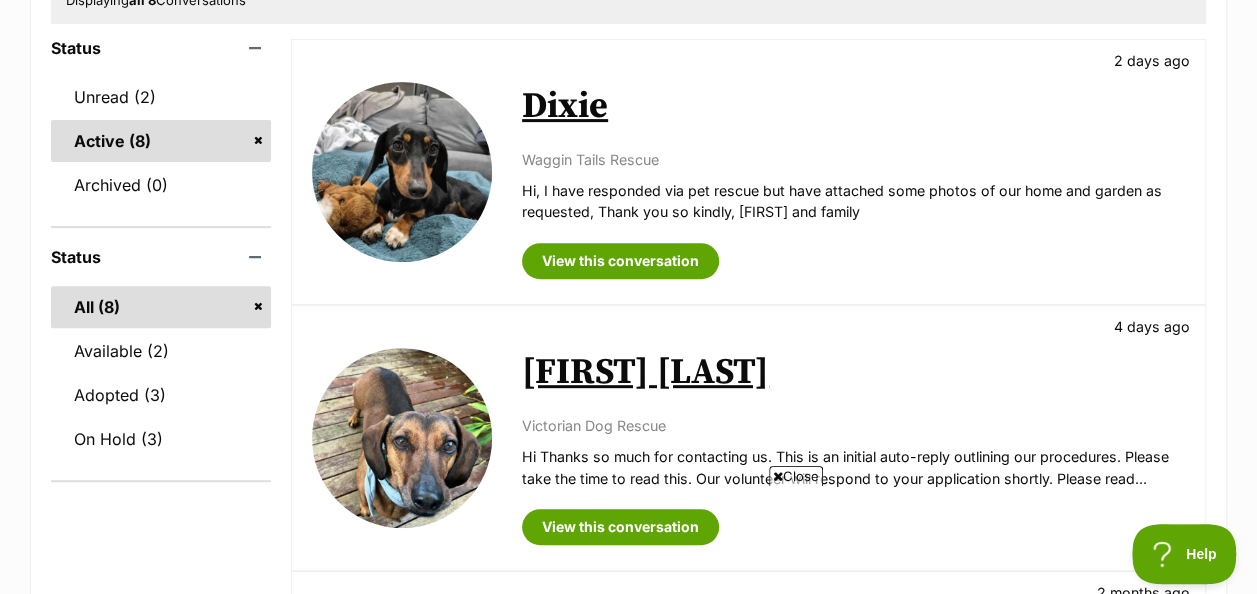 click on "Dixie" at bounding box center (565, 106) 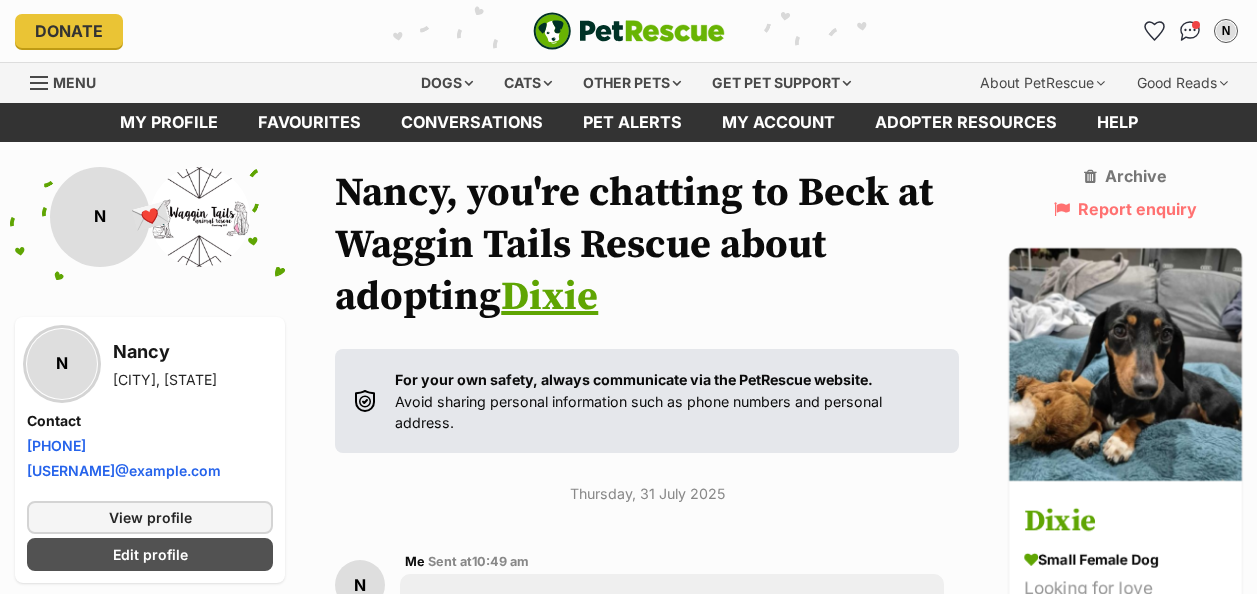 scroll, scrollTop: 0, scrollLeft: 0, axis: both 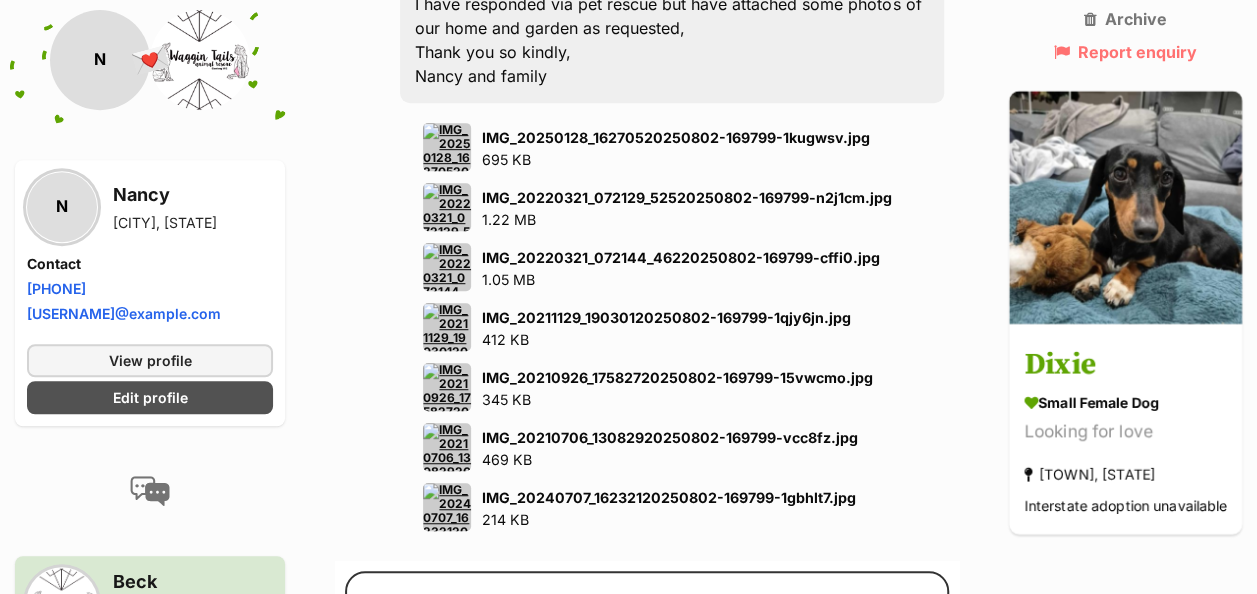 click at bounding box center (447, 327) 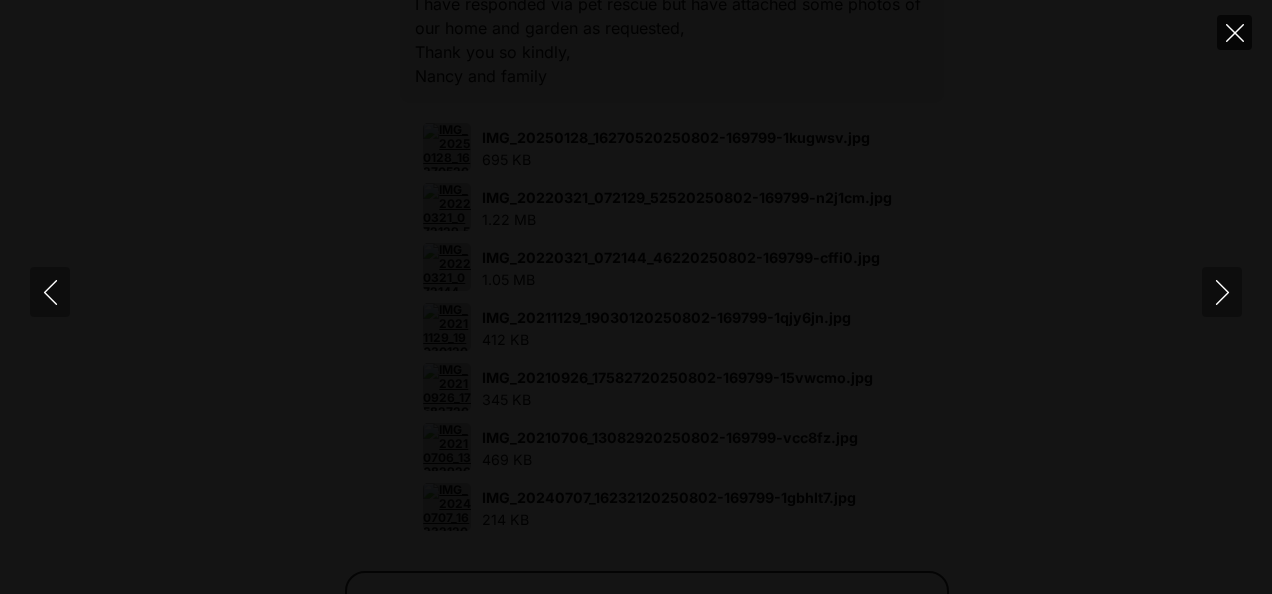 click 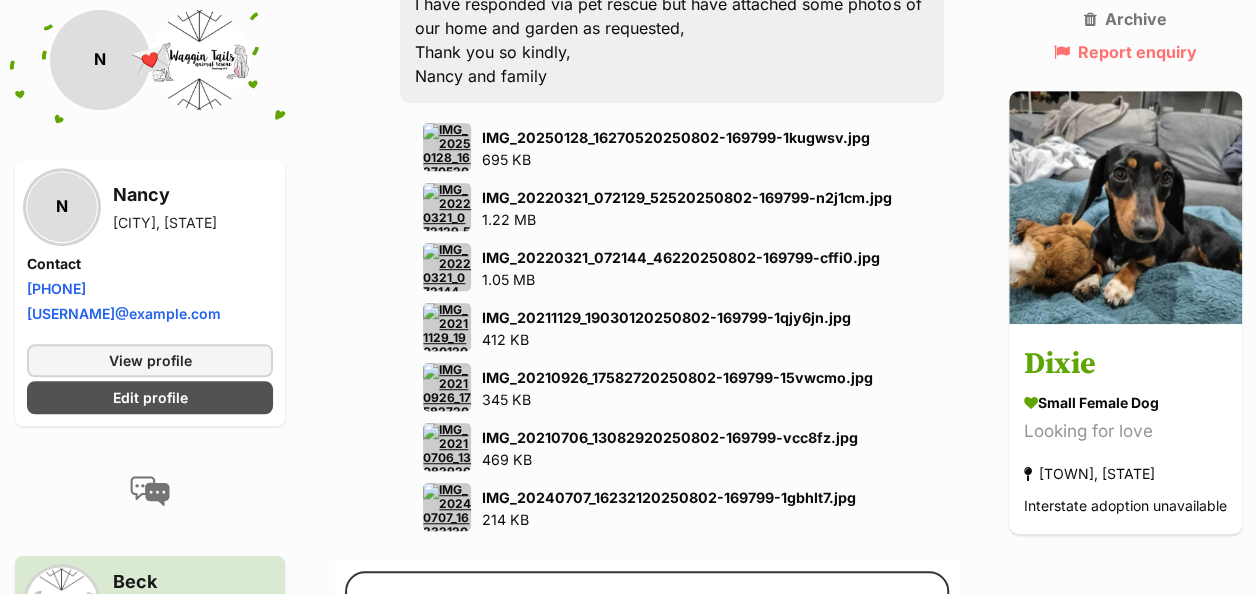 click at bounding box center (447, 327) 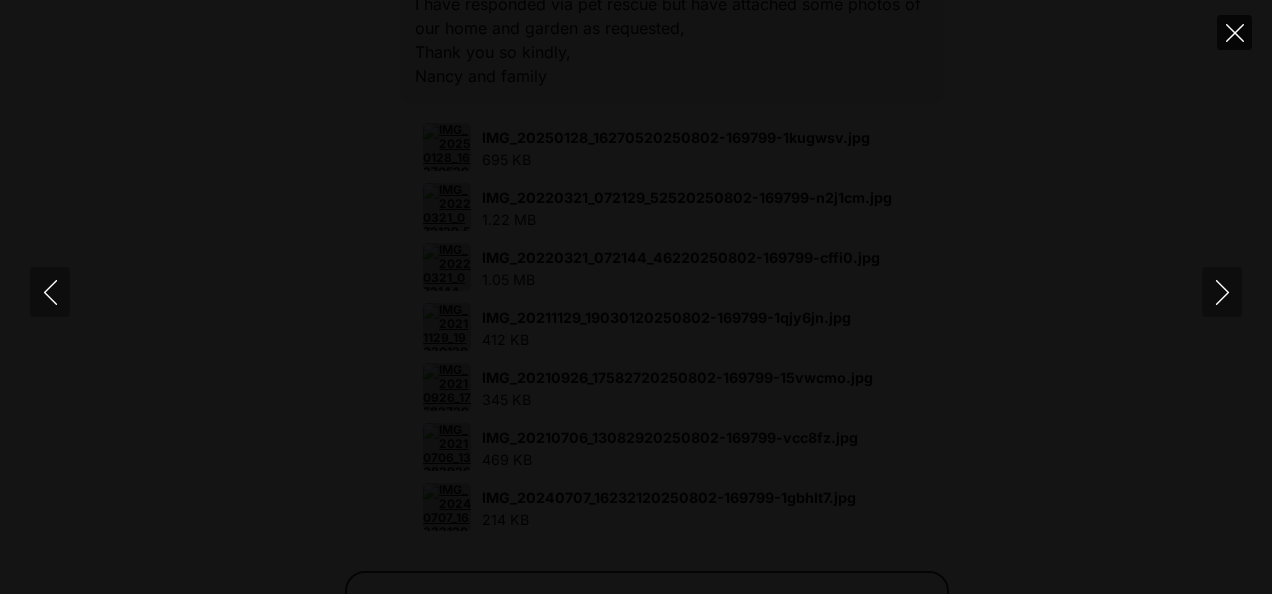 click 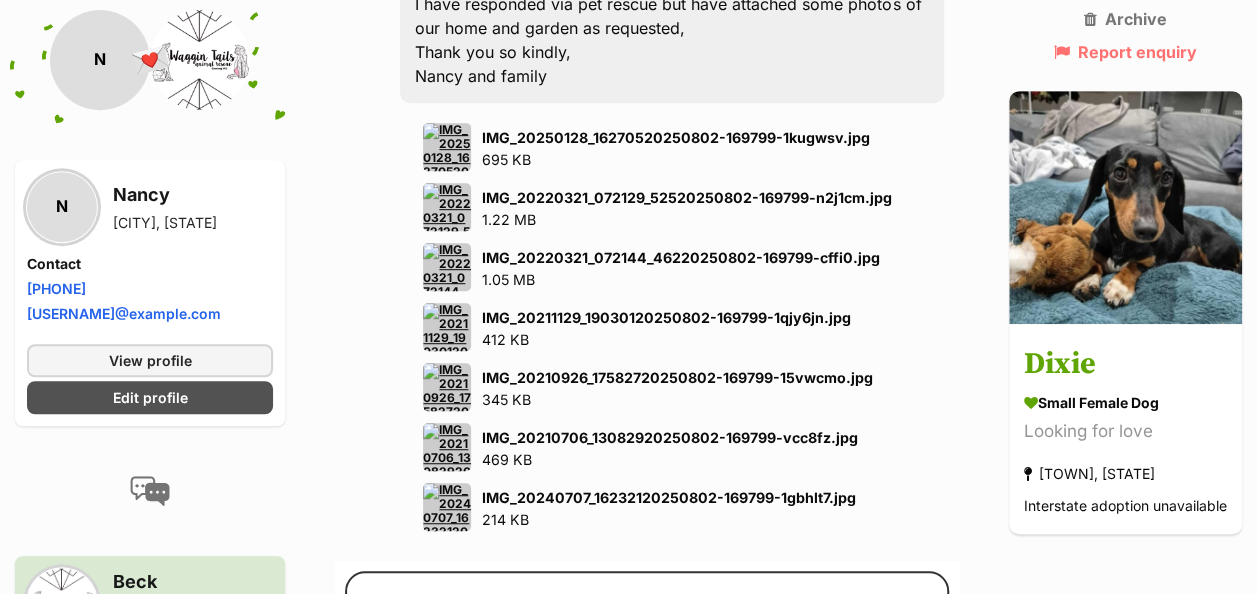 click at bounding box center [447, 447] 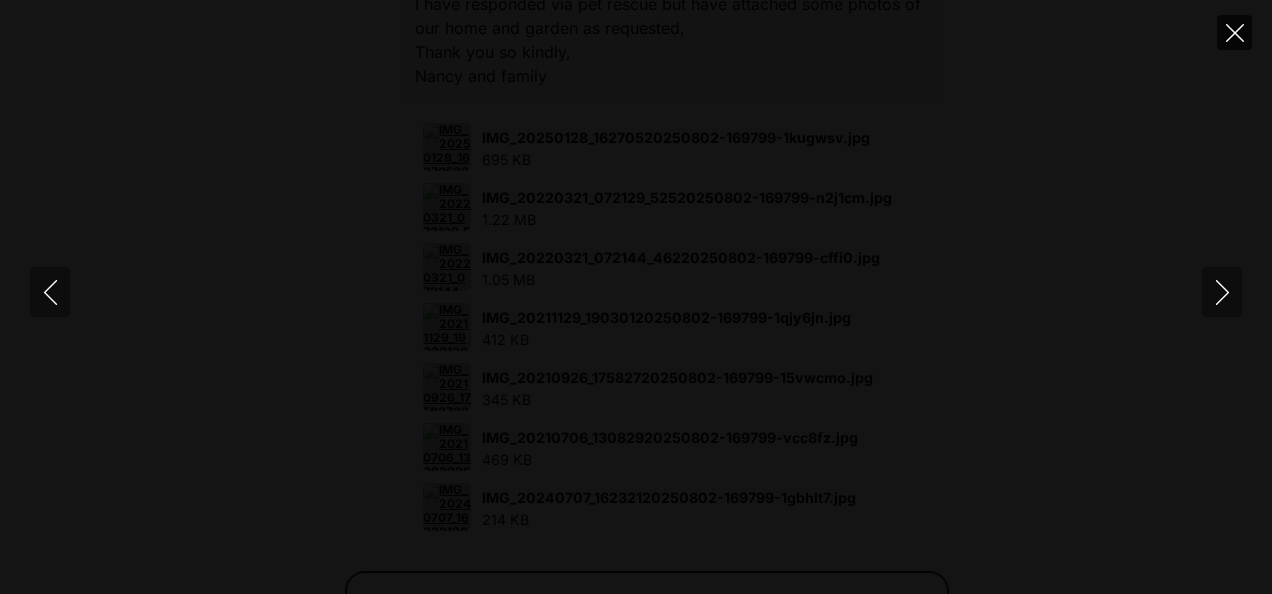 click 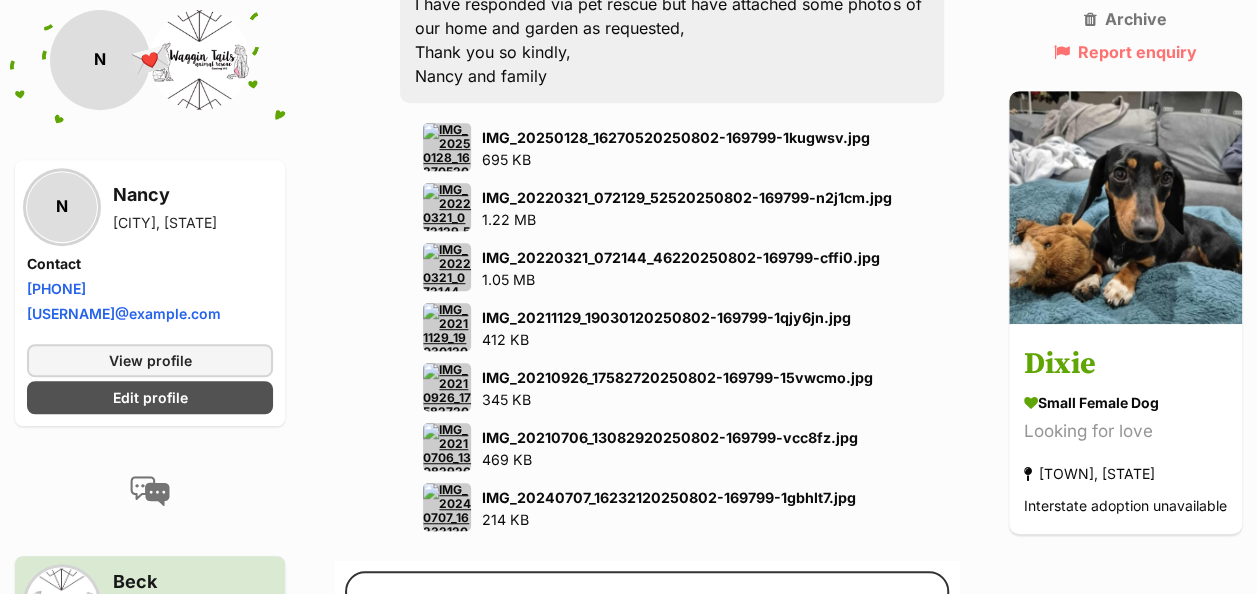 click at bounding box center [447, 387] 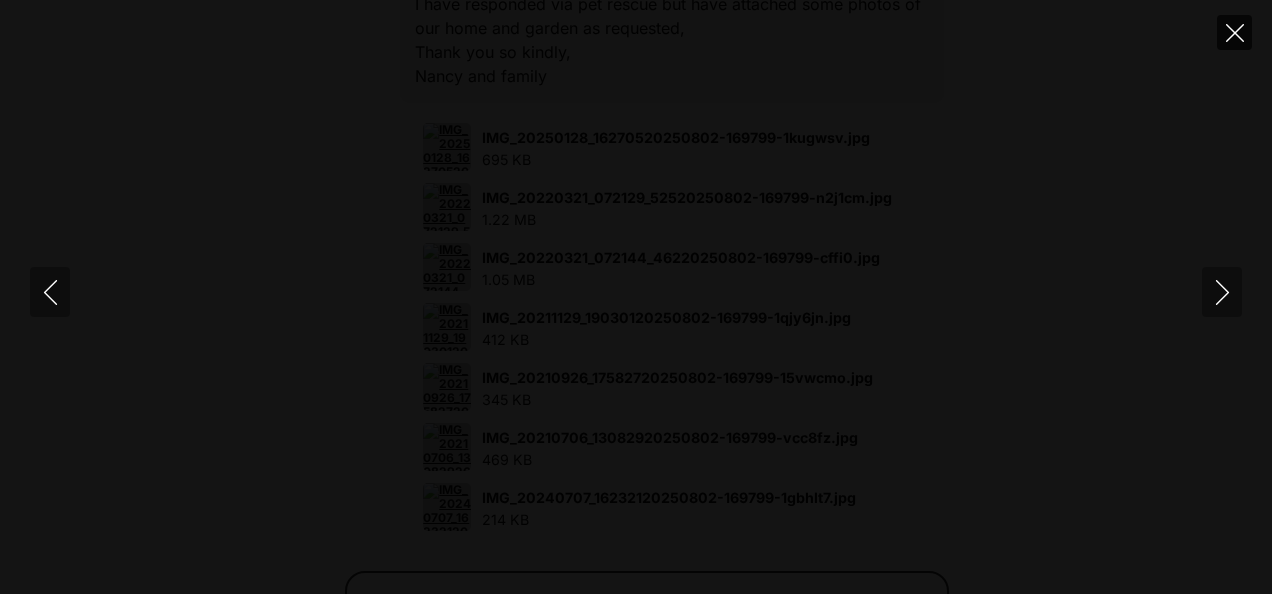 click 